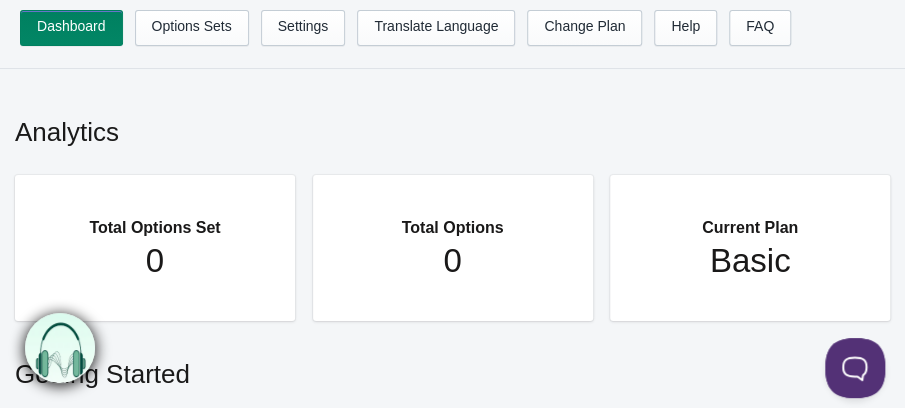 scroll, scrollTop: 0, scrollLeft: 0, axis: both 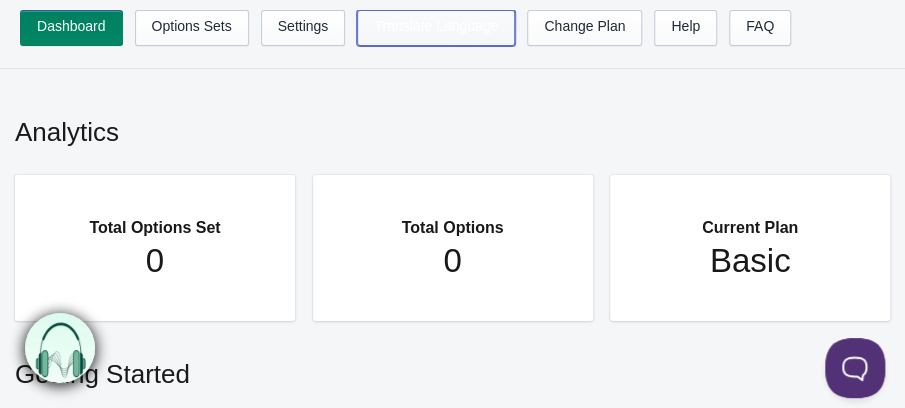 click on "Translate Language" at bounding box center (436, 28) 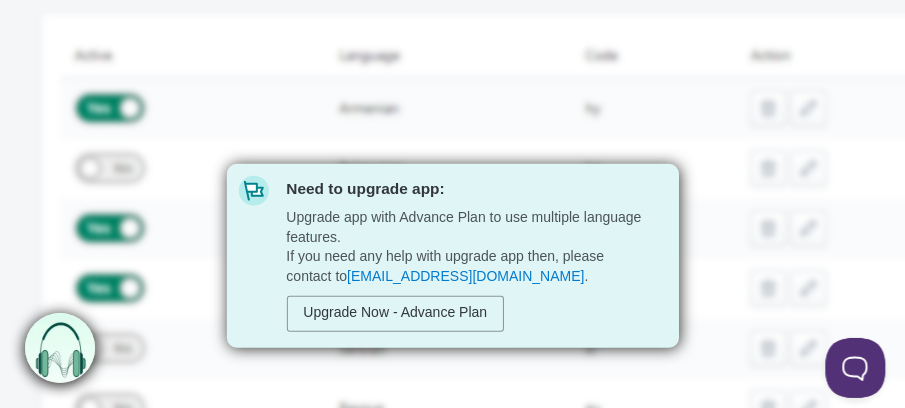 scroll, scrollTop: 107, scrollLeft: 0, axis: vertical 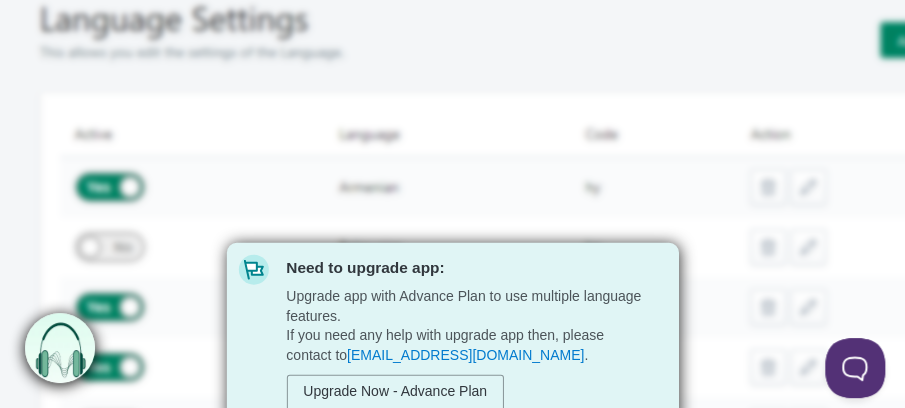 click at bounding box center [542, 334] 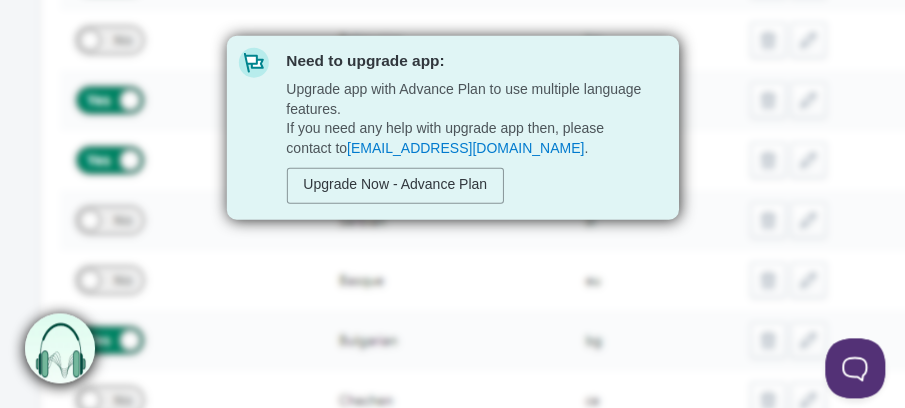 scroll, scrollTop: 107, scrollLeft: 0, axis: vertical 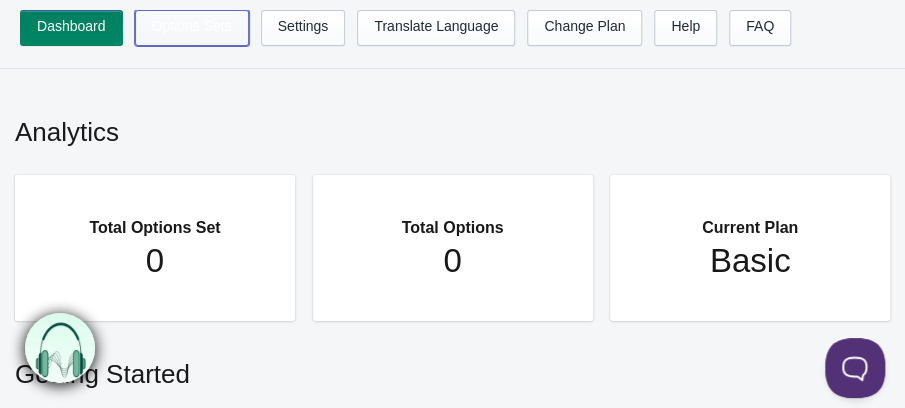 click on "Options Sets" at bounding box center [192, 28] 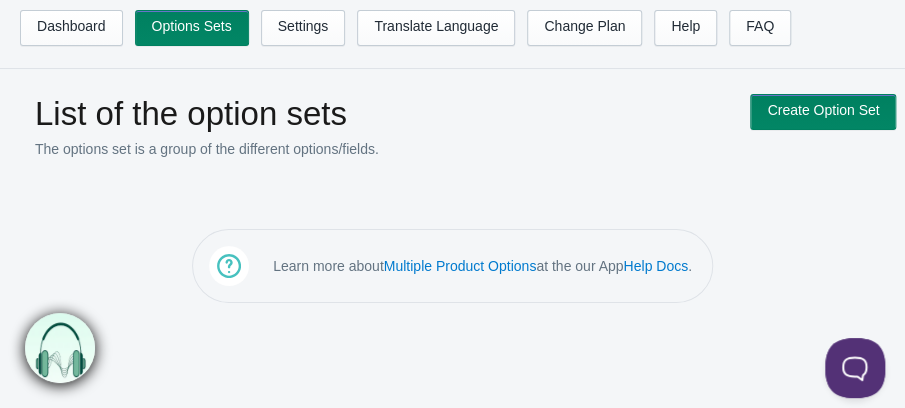 scroll, scrollTop: 0, scrollLeft: 0, axis: both 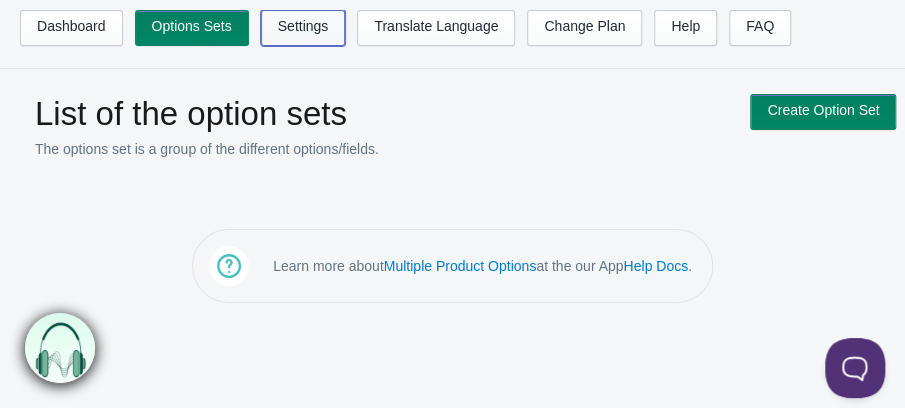 click on "Settings" at bounding box center (303, 28) 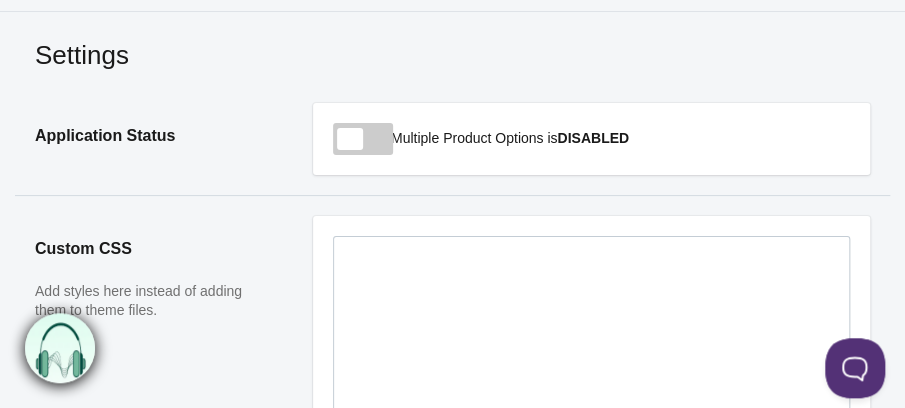 scroll, scrollTop: 0, scrollLeft: 0, axis: both 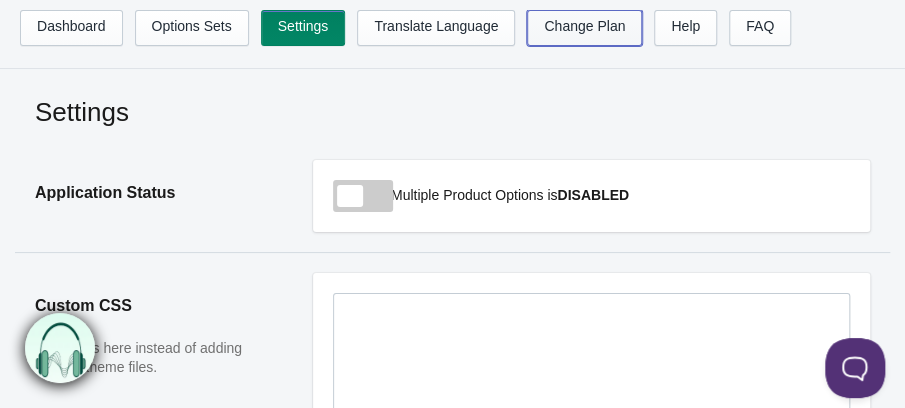 click on "Change Plan" at bounding box center [584, 28] 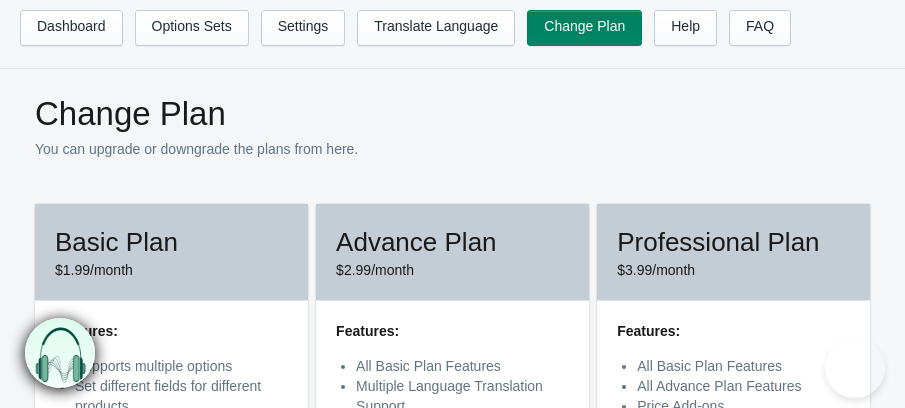 scroll, scrollTop: 0, scrollLeft: 0, axis: both 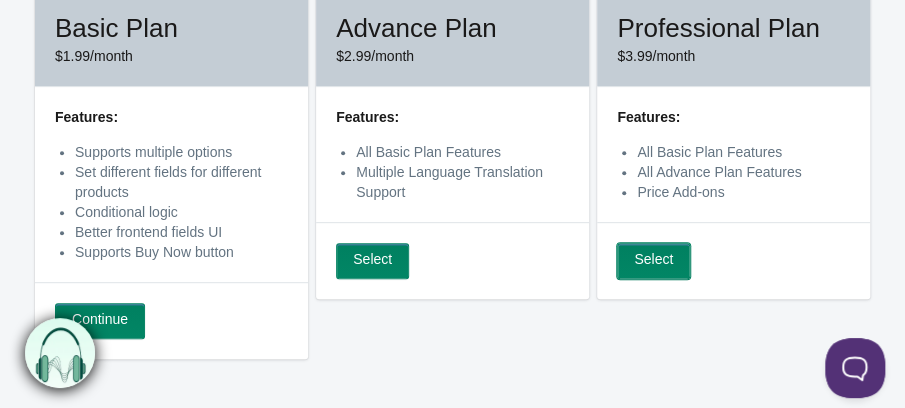 click on "Select" at bounding box center [653, 261] 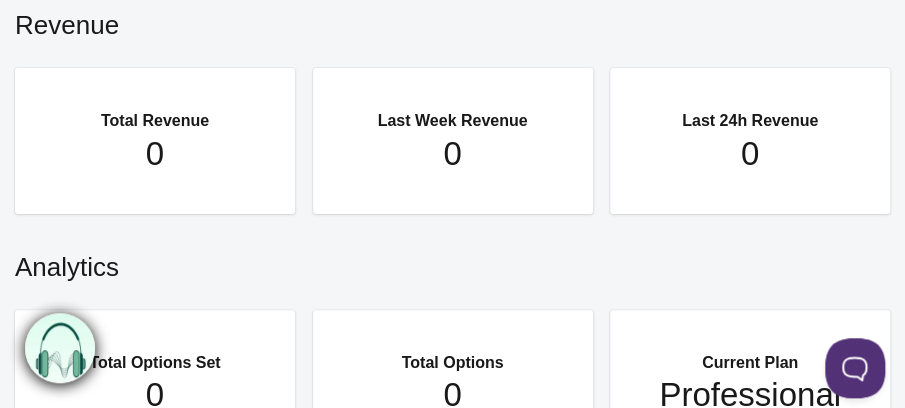 scroll, scrollTop: 214, scrollLeft: 0, axis: vertical 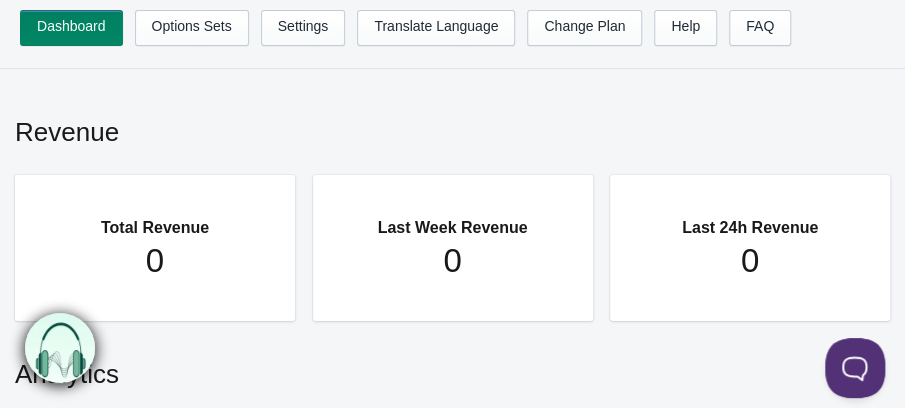 click at bounding box center [60, 348] 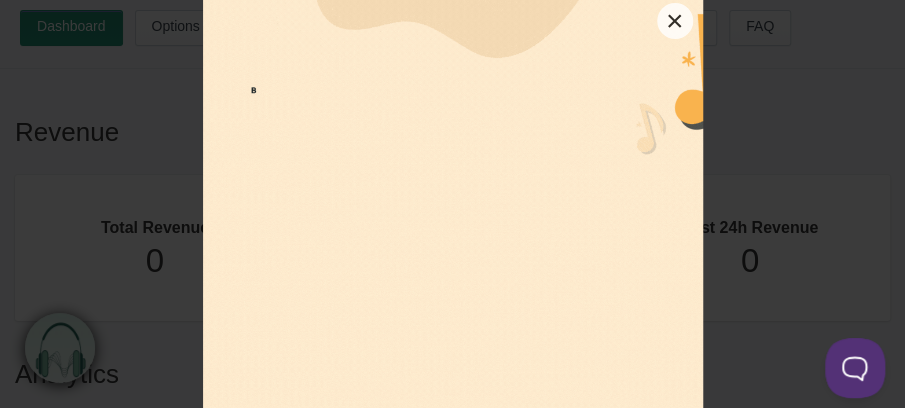 scroll, scrollTop: 0, scrollLeft: 0, axis: both 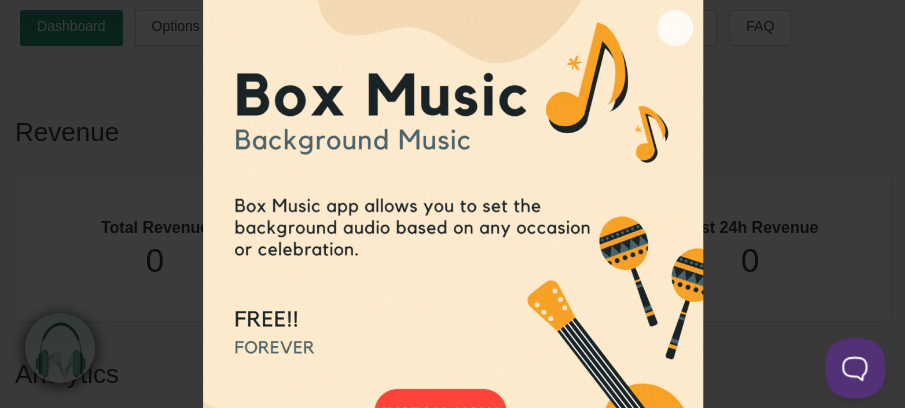 click on "×" at bounding box center (675, 28) 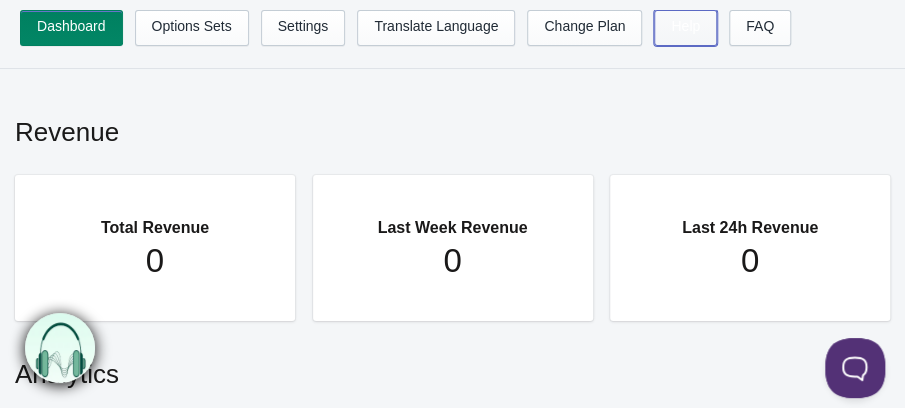 click on "Help" at bounding box center [685, 28] 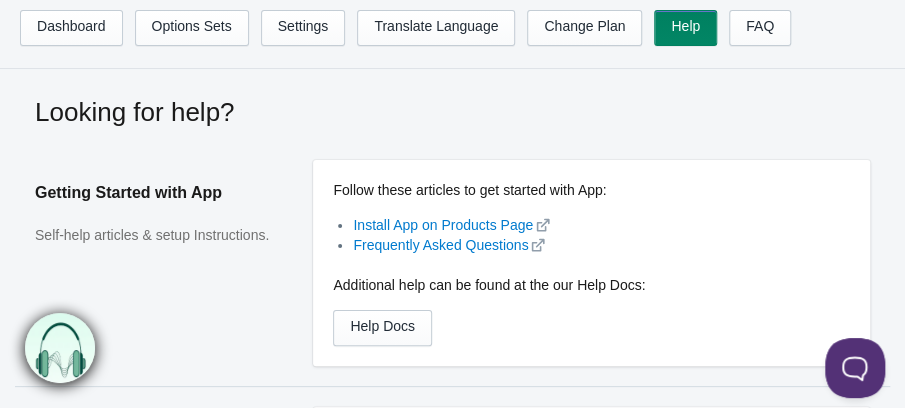 scroll, scrollTop: 0, scrollLeft: 0, axis: both 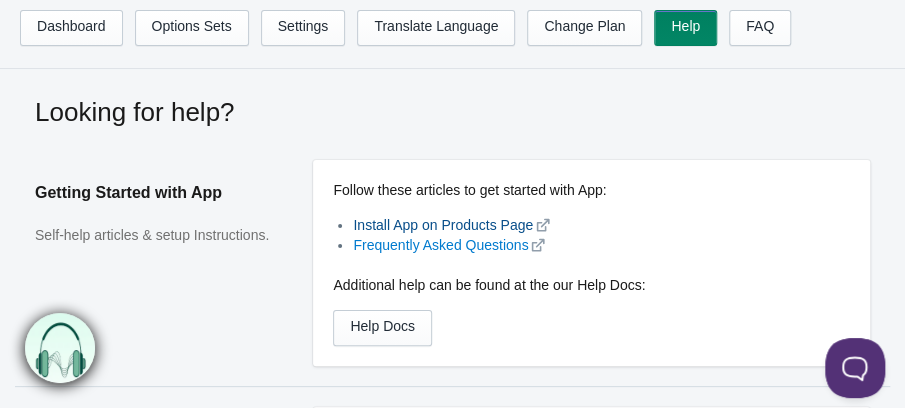 click on "Install App on Products Page" at bounding box center (443, 225) 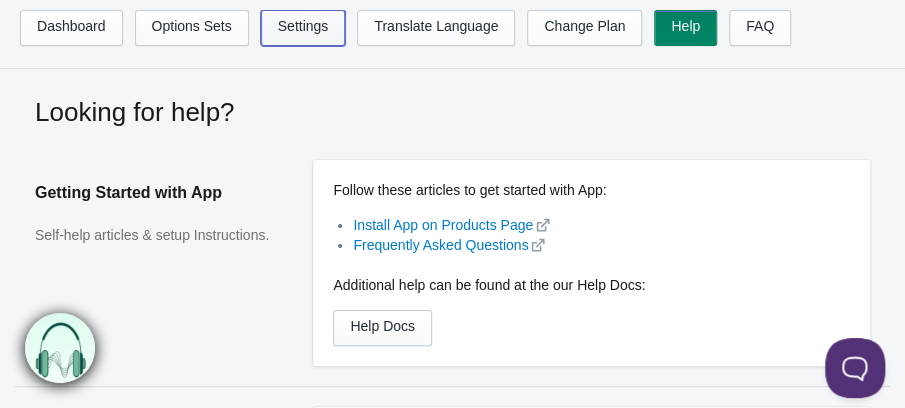 click on "Settings" at bounding box center (303, 28) 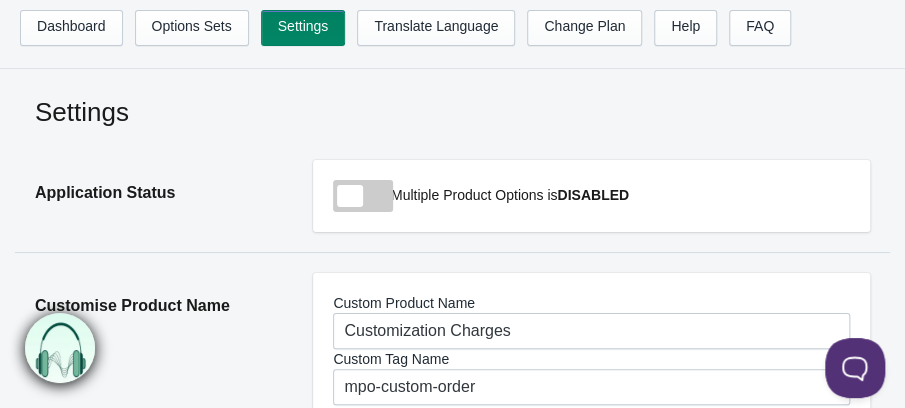 scroll, scrollTop: 0, scrollLeft: 0, axis: both 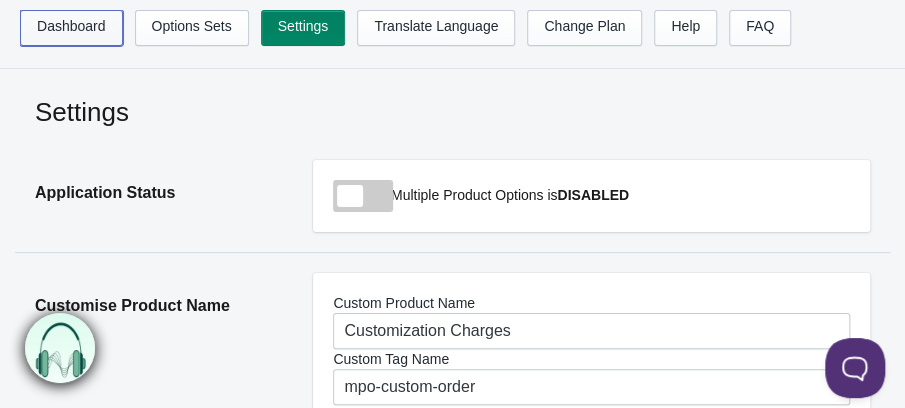 click on "Dashboard" at bounding box center [71, 28] 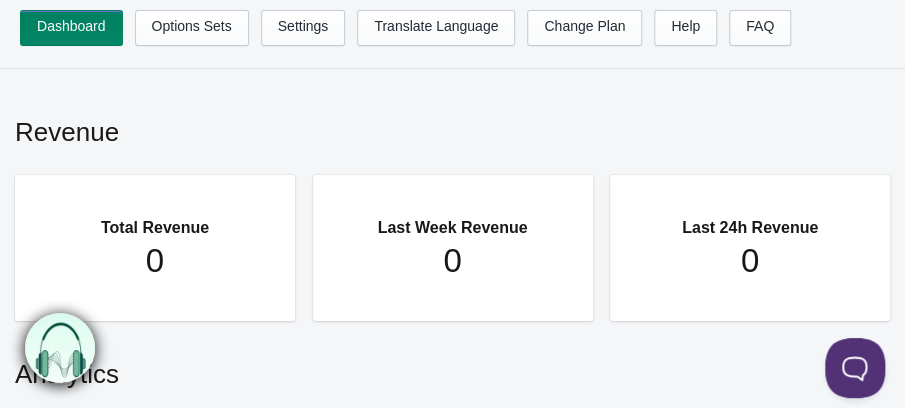scroll, scrollTop: 0, scrollLeft: 0, axis: both 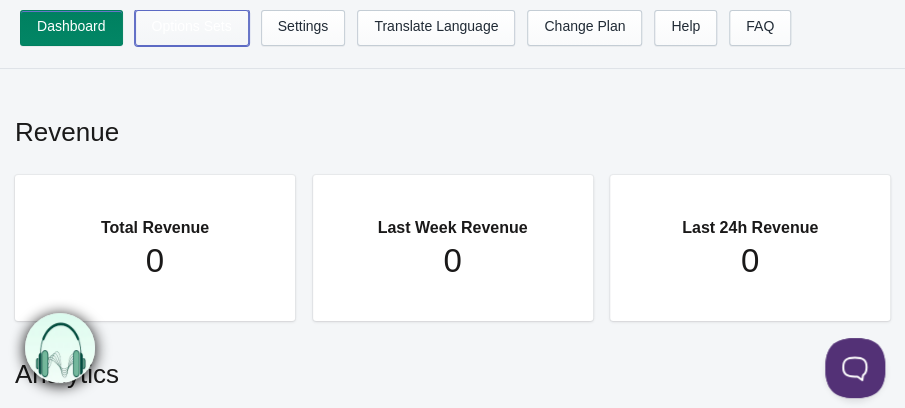 click on "Options Sets" at bounding box center [192, 28] 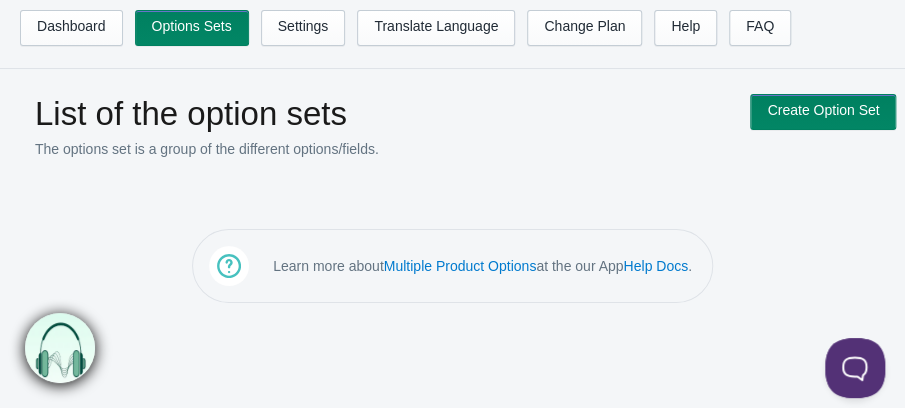 scroll, scrollTop: 0, scrollLeft: 0, axis: both 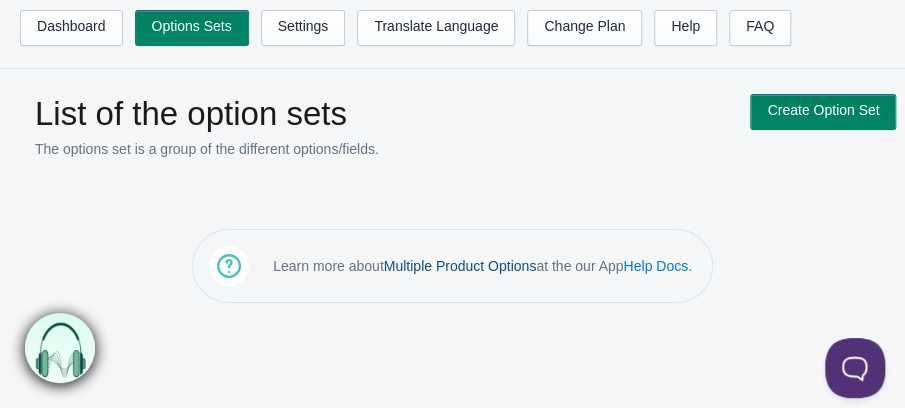 click on "Multiple Product Options" at bounding box center (460, 266) 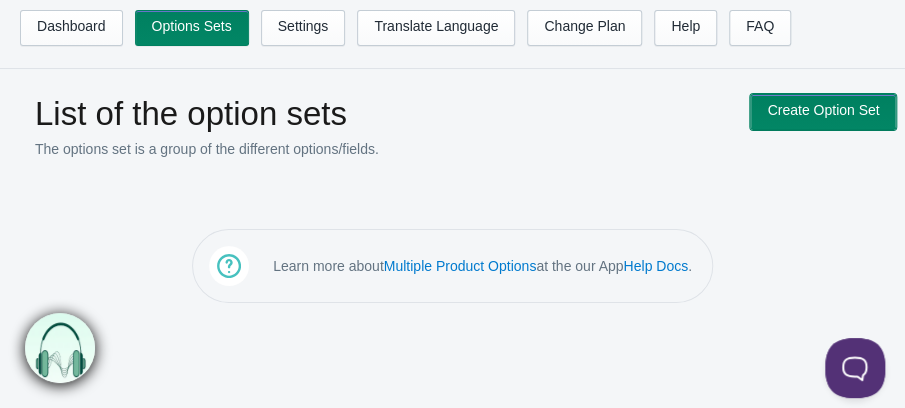 click on "Create Option Set" at bounding box center (823, 112) 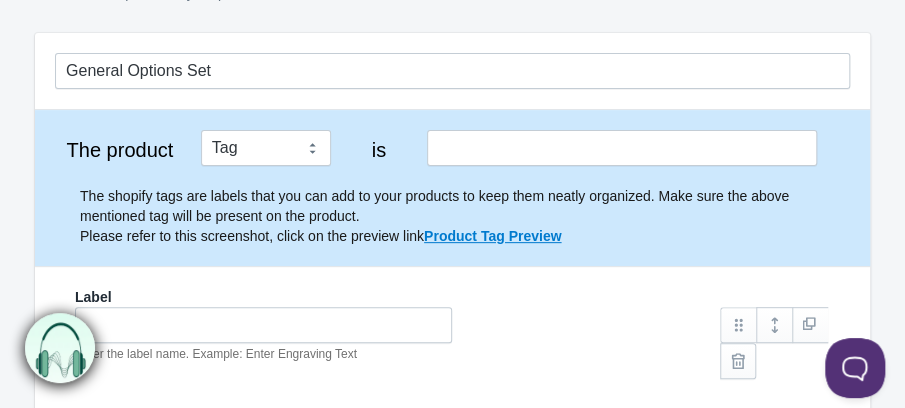 scroll, scrollTop: 107, scrollLeft: 0, axis: vertical 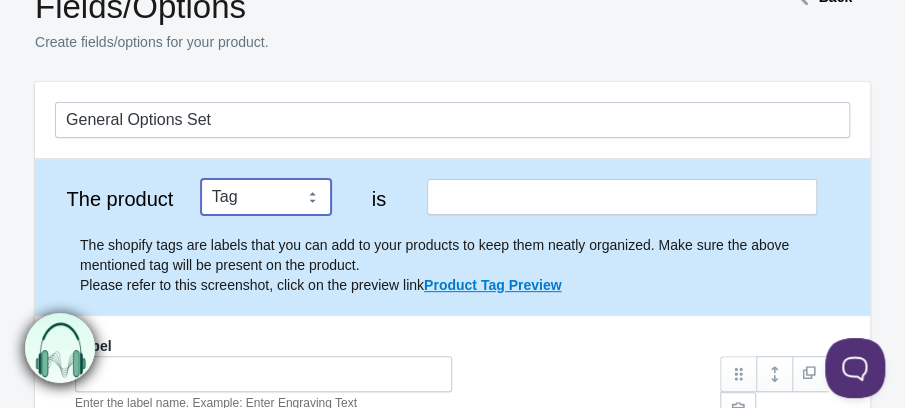 click on "Tag
Vendor
Type
URL
Handle
All Products" at bounding box center [266, 197] 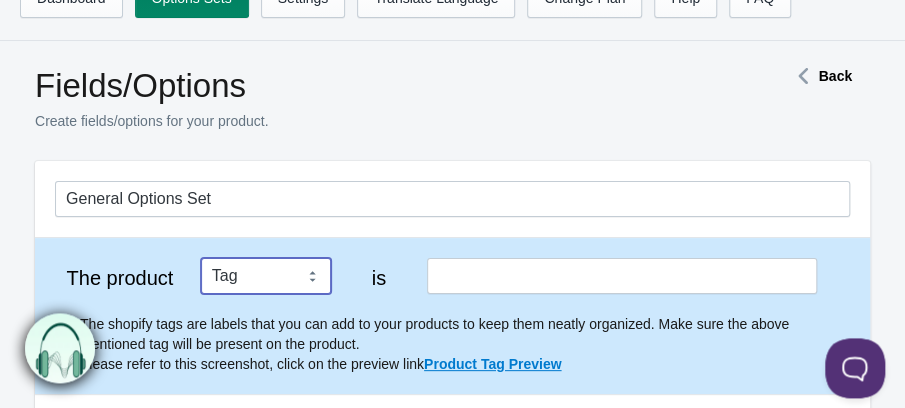 scroll, scrollTop: 0, scrollLeft: 0, axis: both 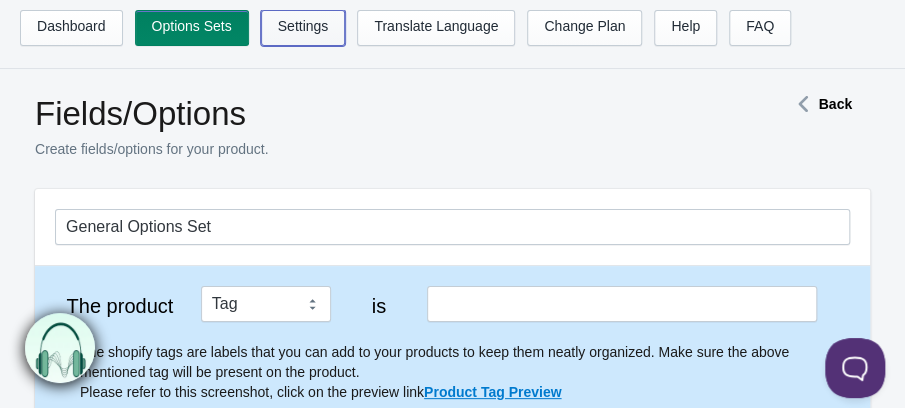 click on "Settings" at bounding box center (303, 28) 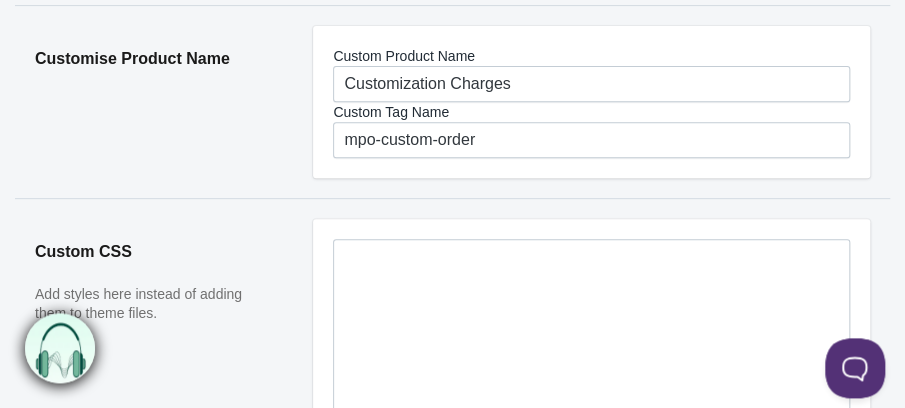 scroll, scrollTop: 107, scrollLeft: 0, axis: vertical 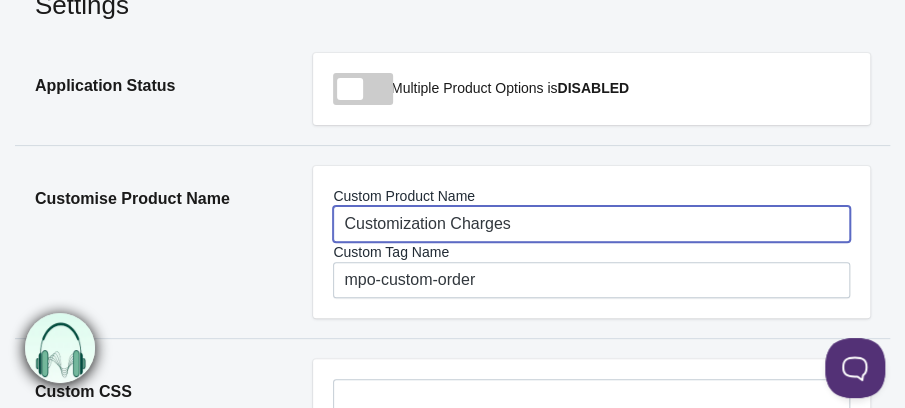click on "Customization Charges" at bounding box center (591, 224) 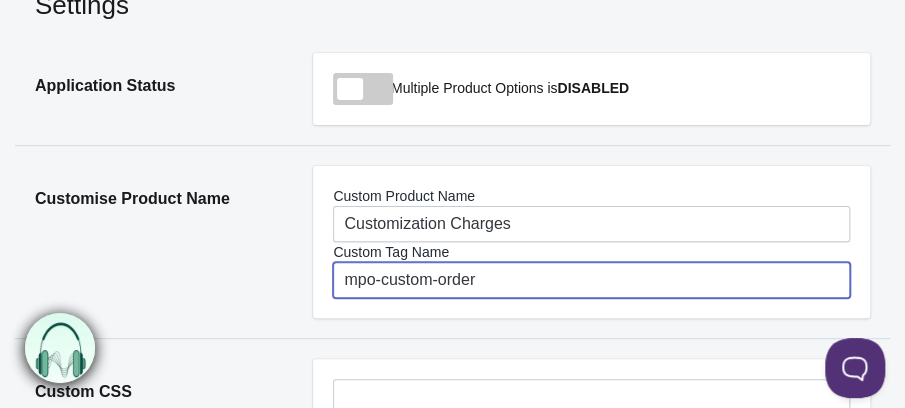 click on "mpo-custom-order" at bounding box center [591, 280] 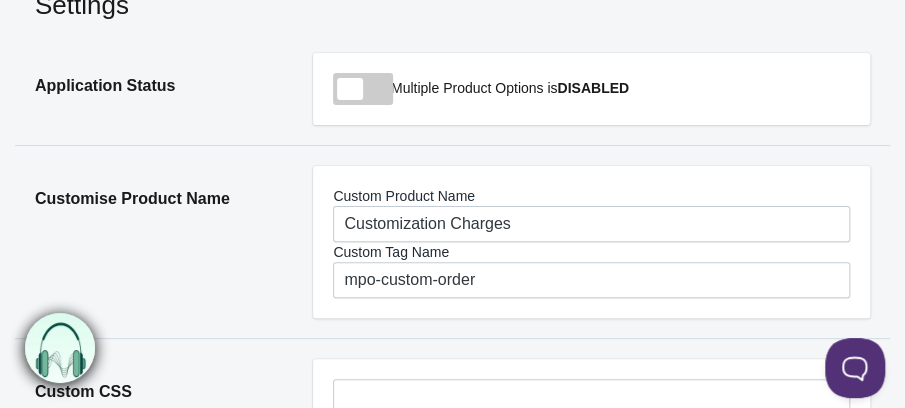 click on "Settings" at bounding box center [452, 5] 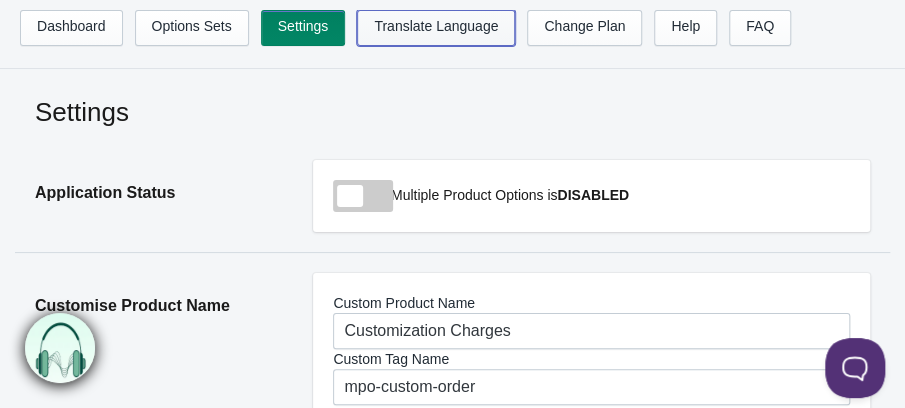 click on "Translate Language" at bounding box center (436, 28) 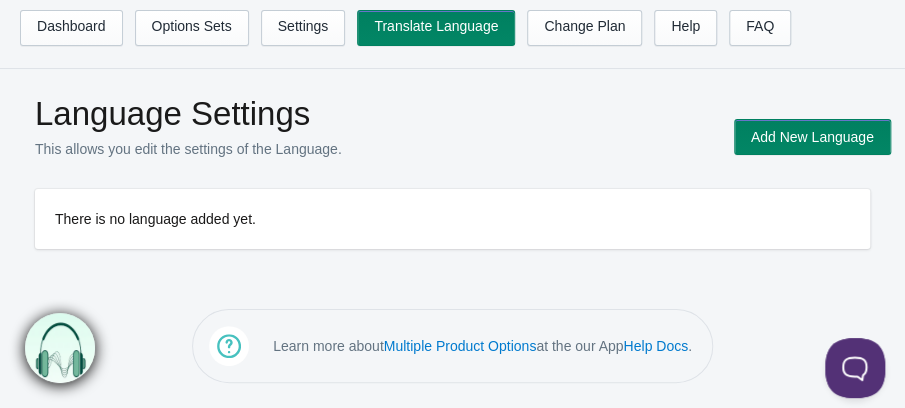 scroll, scrollTop: 0, scrollLeft: 0, axis: both 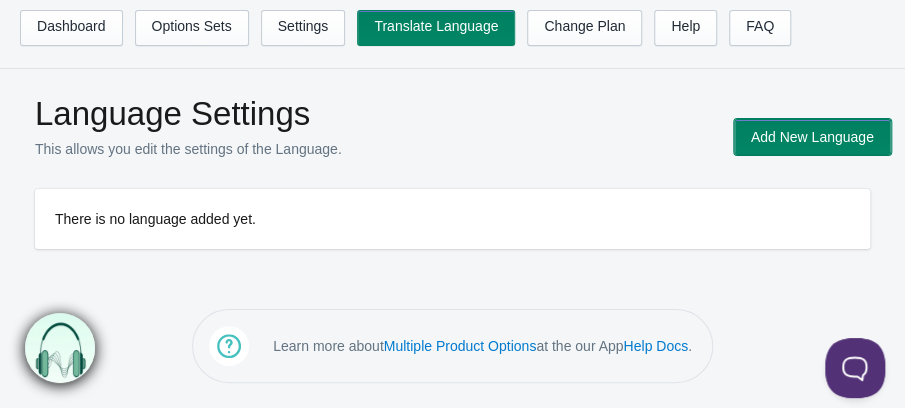 click on "Add New Language" at bounding box center (812, 137) 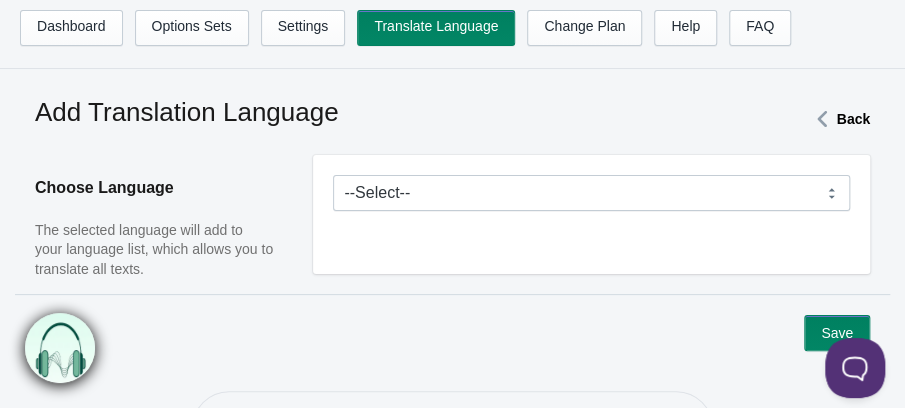 scroll, scrollTop: 0, scrollLeft: 0, axis: both 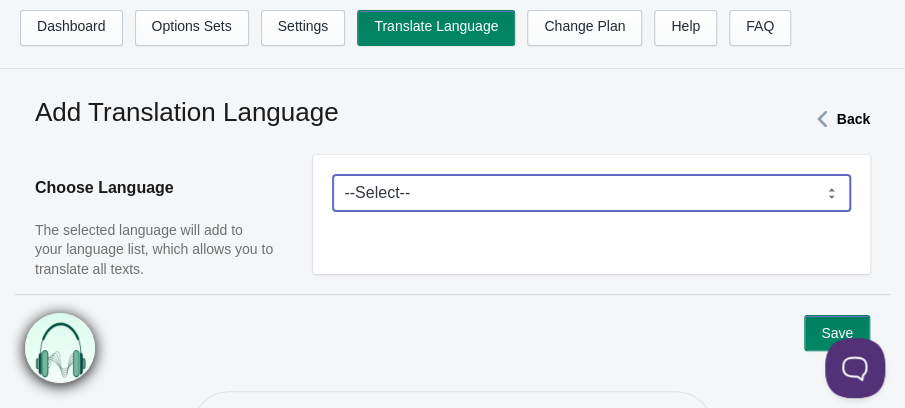 click on "--Select--
Afrikaans
Akan
Albanian
Amharic
Arabic
Armenian
Assamese
Azerbaijani
Bambara
Bangla
Basque
Belarusian
Bosnian
Breton
Bulgarian
Burmese
Catalan
Chechen Cornish Ewe" at bounding box center [591, 193] 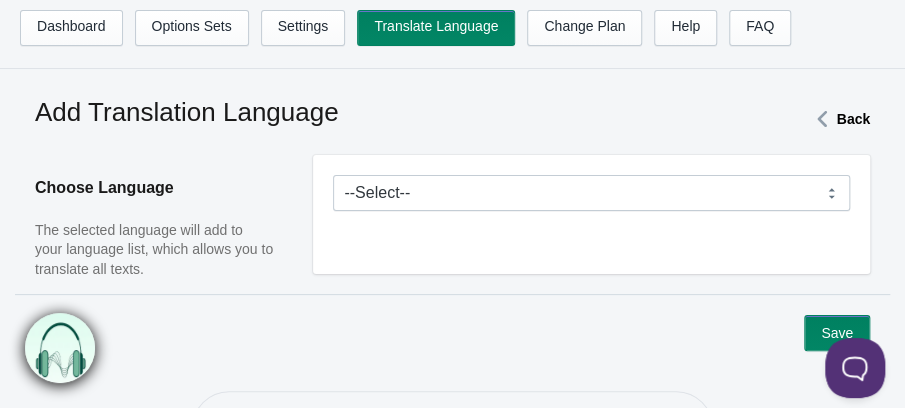 click at bounding box center (822, 119) 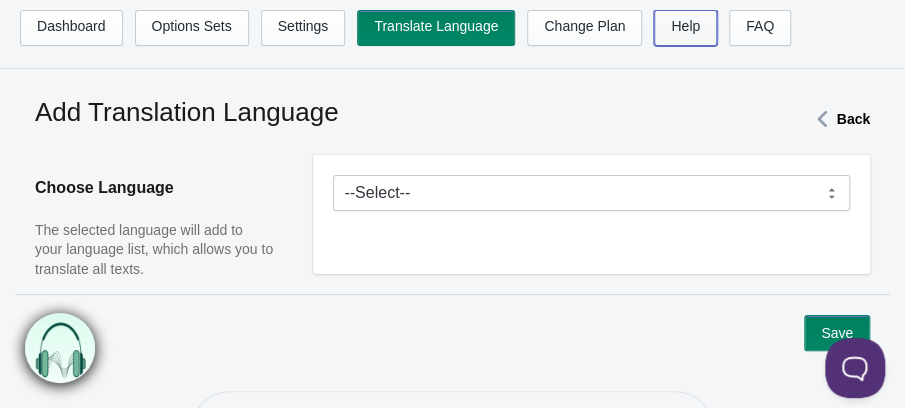 click on "Help" at bounding box center [685, 28] 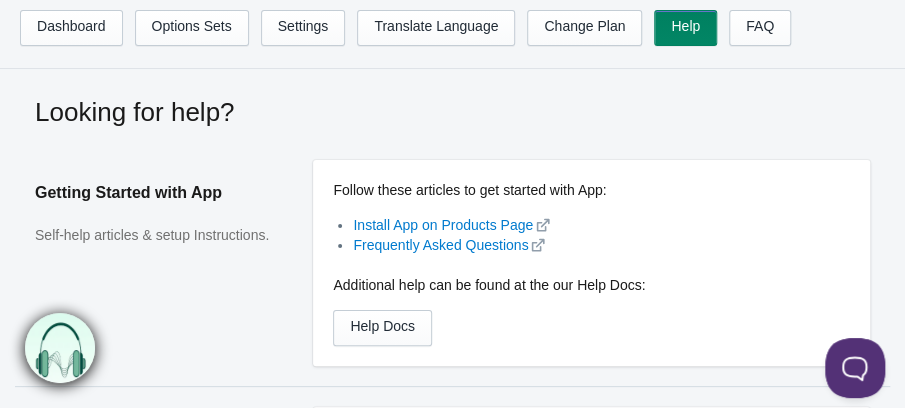 scroll, scrollTop: 0, scrollLeft: 0, axis: both 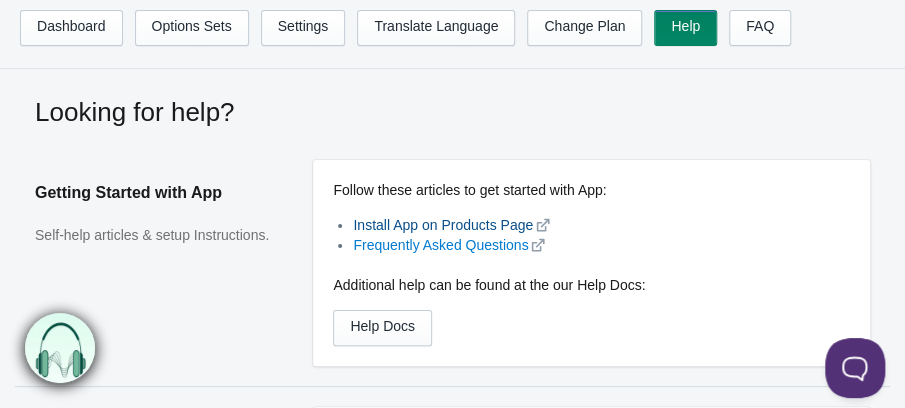 click at bounding box center [543, 225] 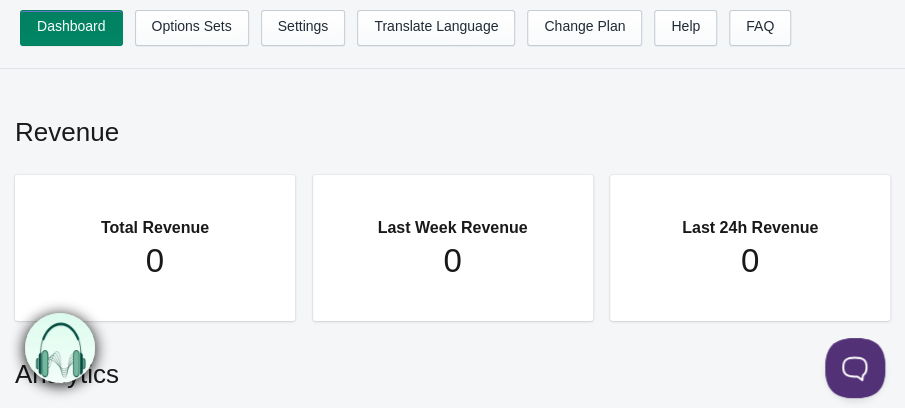 scroll, scrollTop: 0, scrollLeft: 0, axis: both 